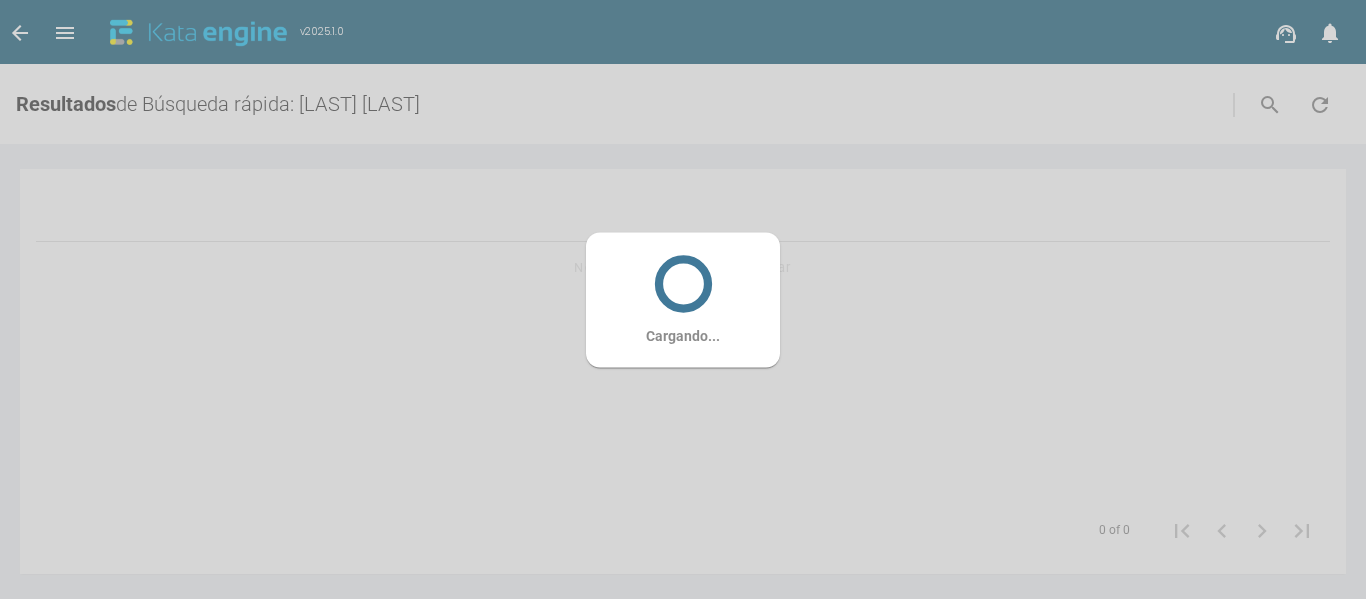 scroll, scrollTop: 0, scrollLeft: 0, axis: both 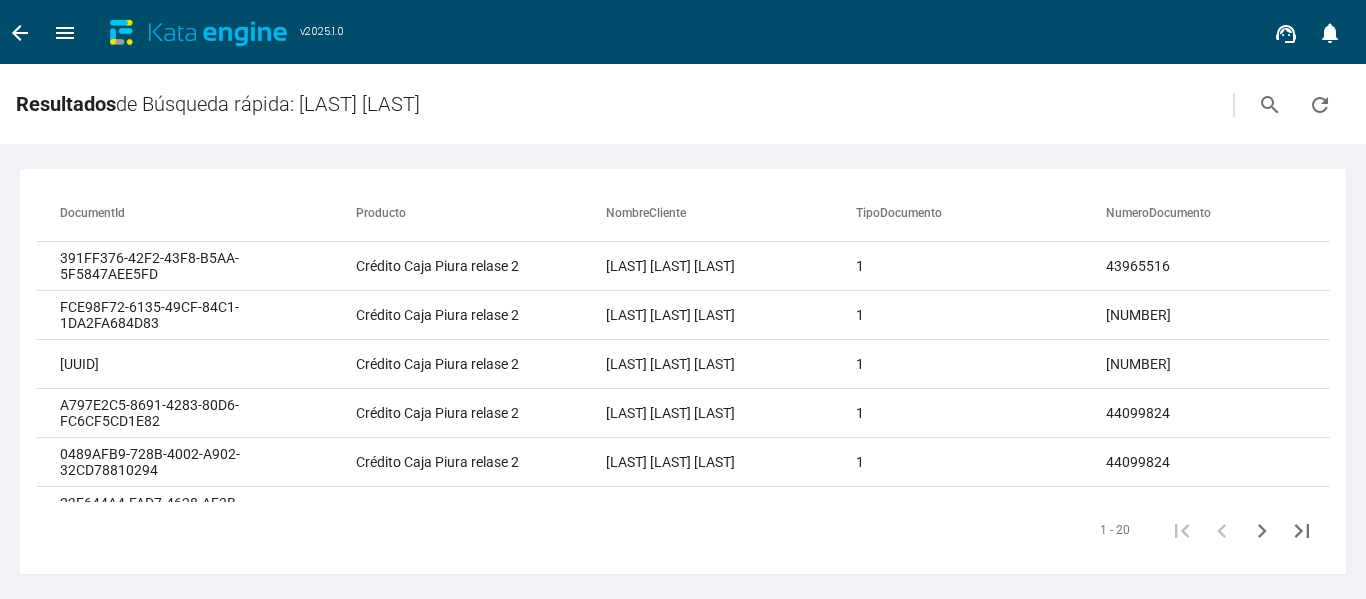 click on "menu" at bounding box center [65, 32] 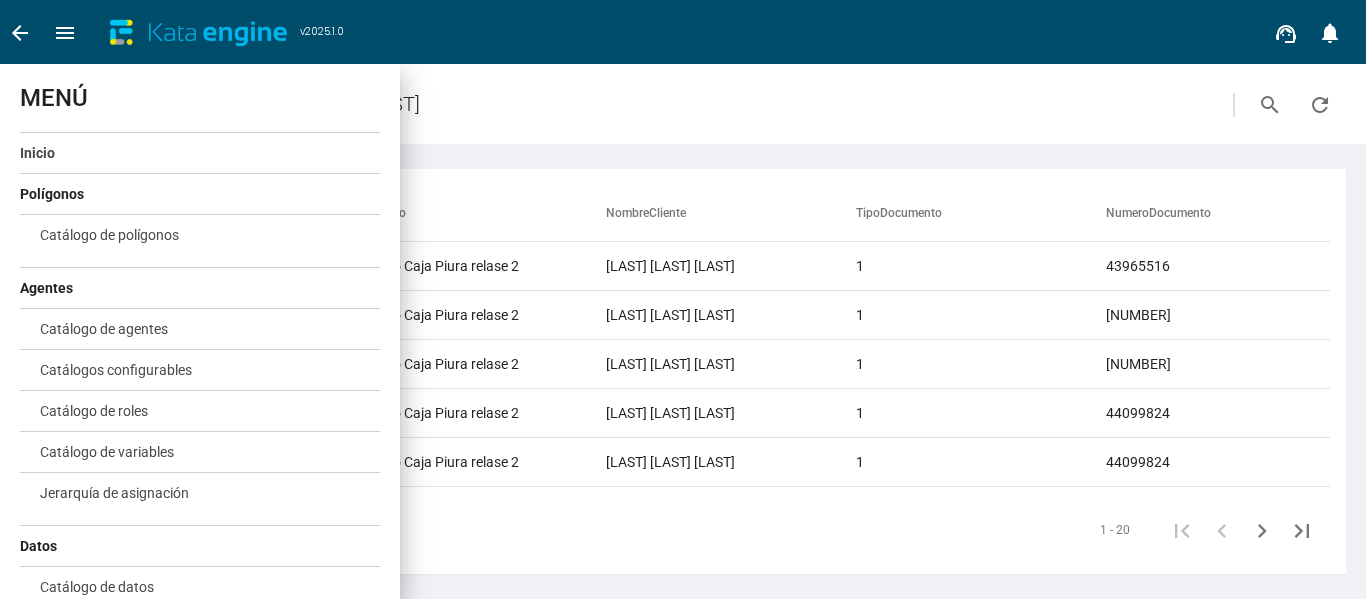 click on "Inicio" at bounding box center (37, 153) 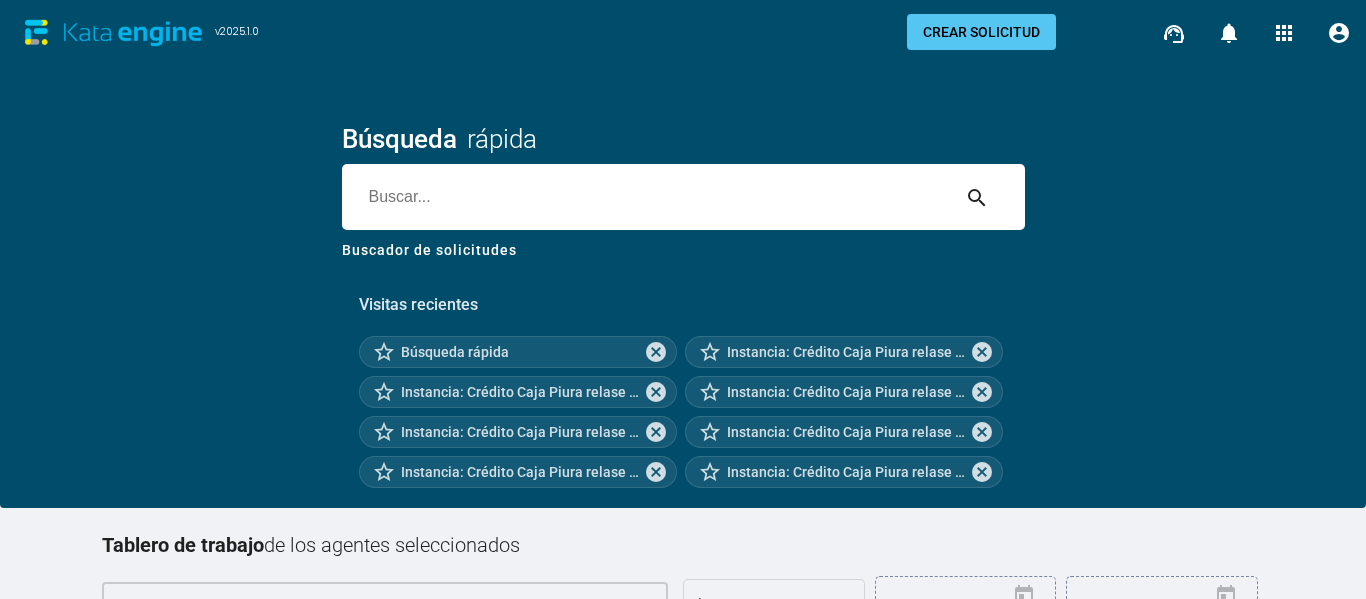 click at bounding box center (645, 197) 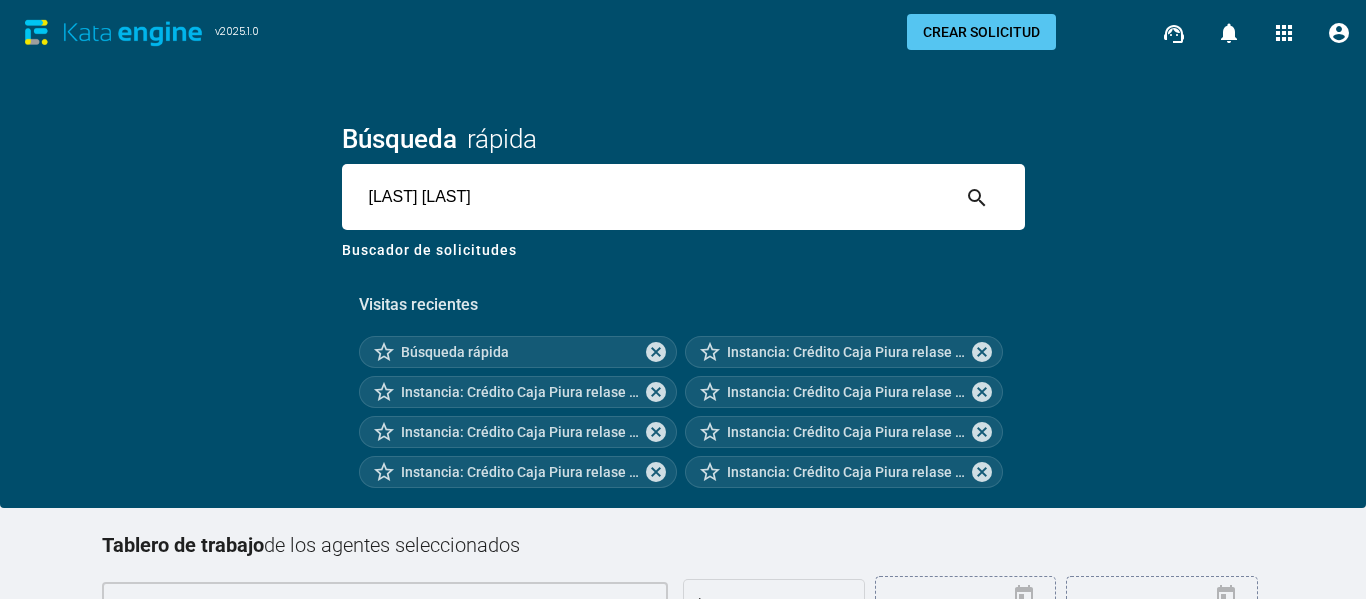 type on "[LAST] [LAST]" 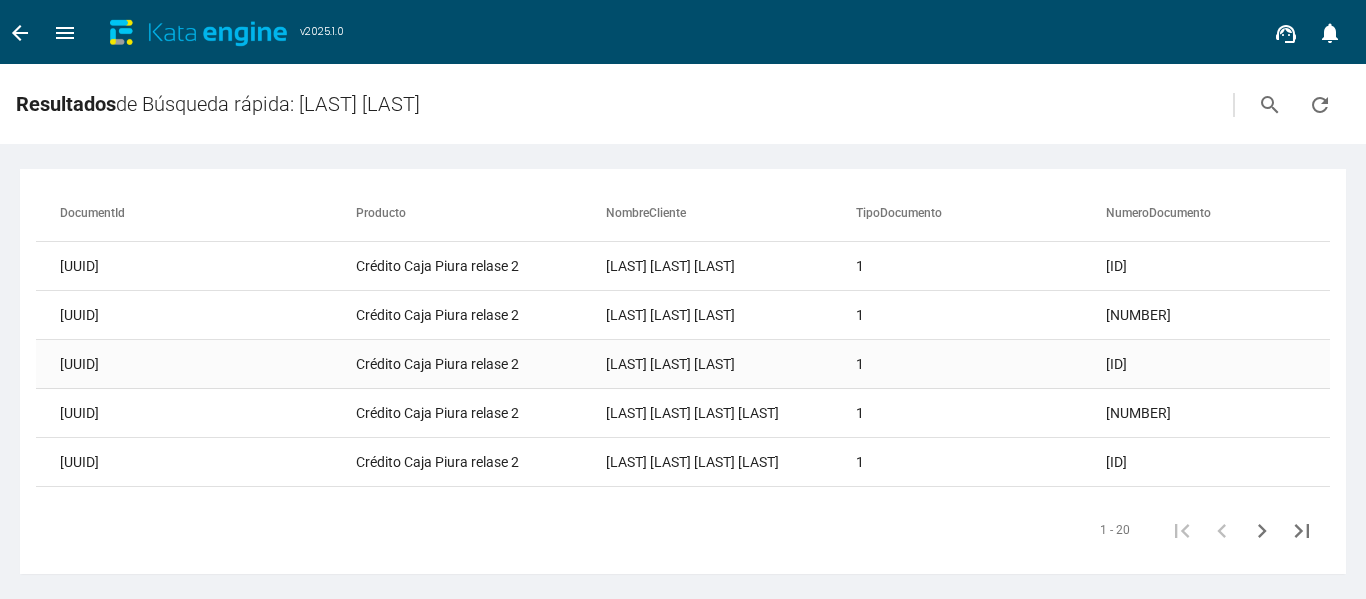 click on "[LAST] [LAST] [LAST]" at bounding box center (731, 266) 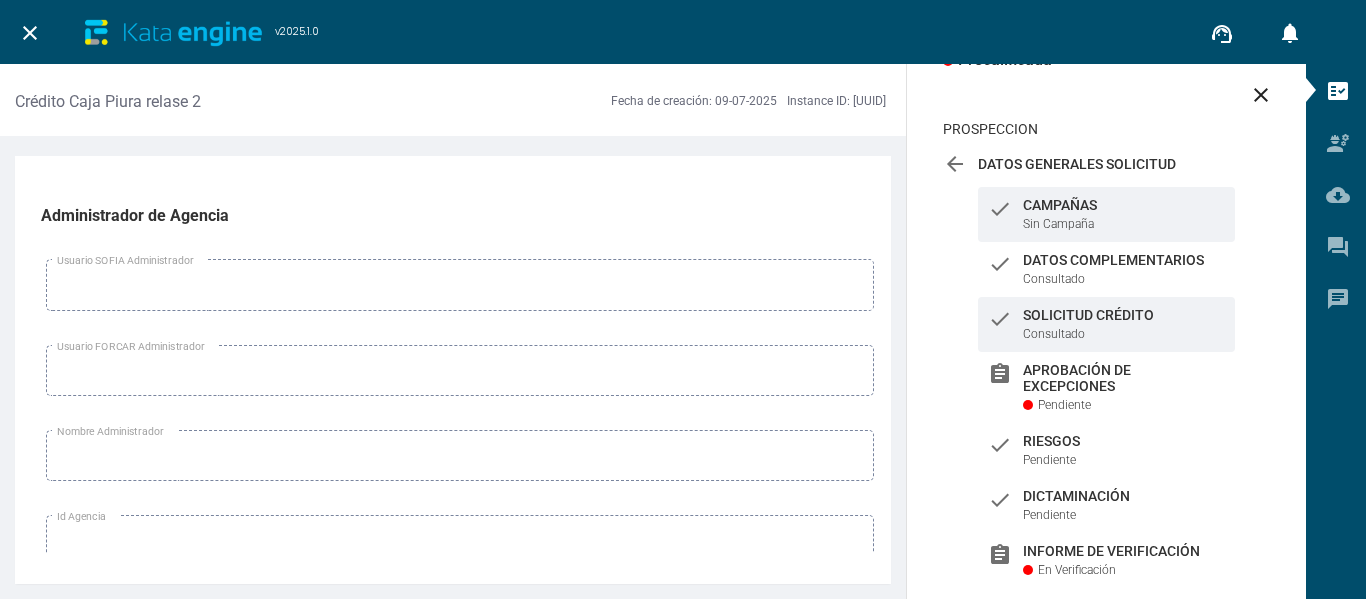 scroll, scrollTop: 94, scrollLeft: 0, axis: vertical 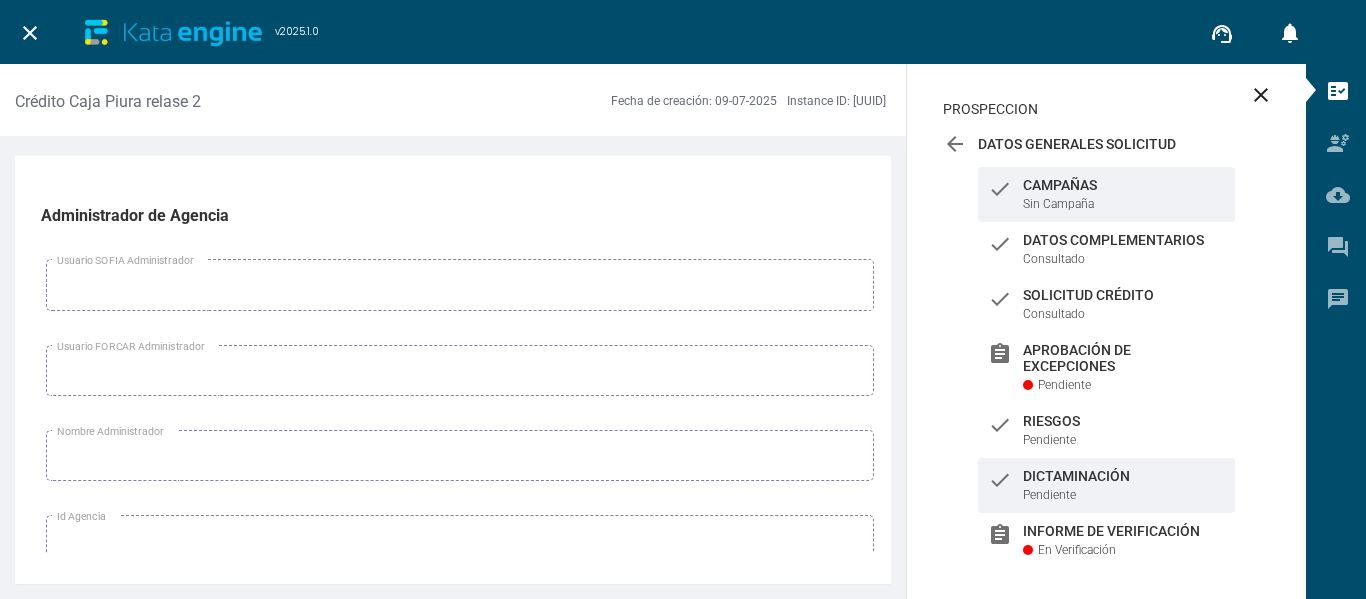 click on "Dictaminación" at bounding box center [1124, 185] 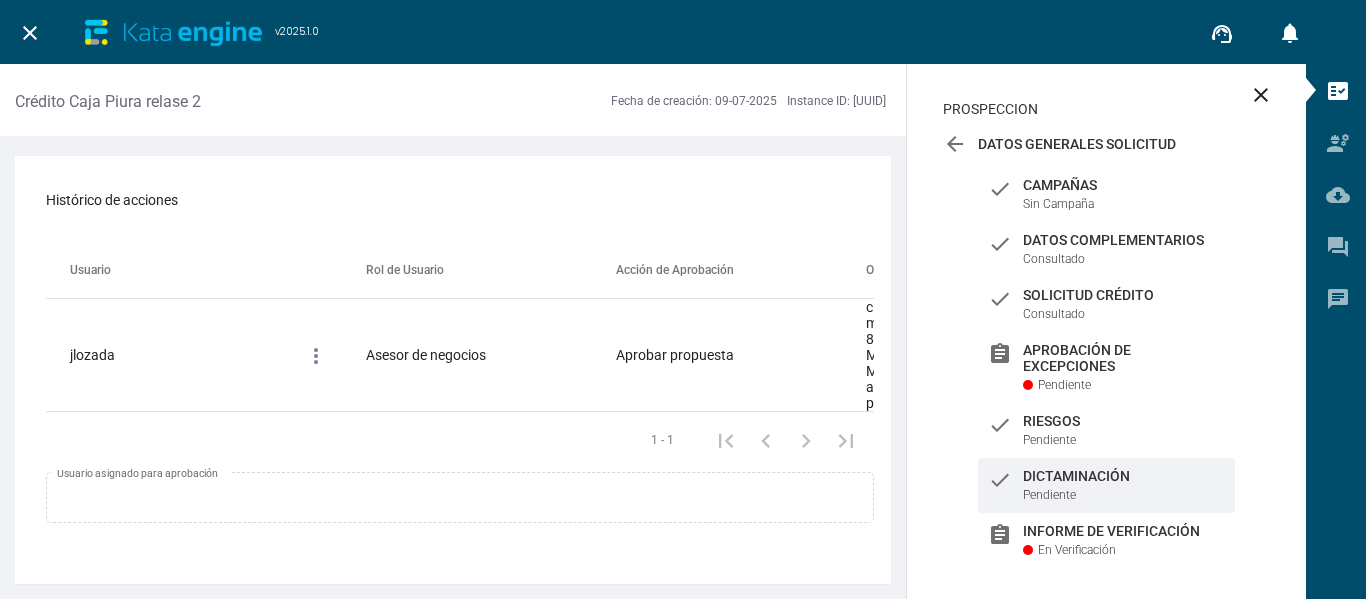 scroll, scrollTop: 613, scrollLeft: 0, axis: vertical 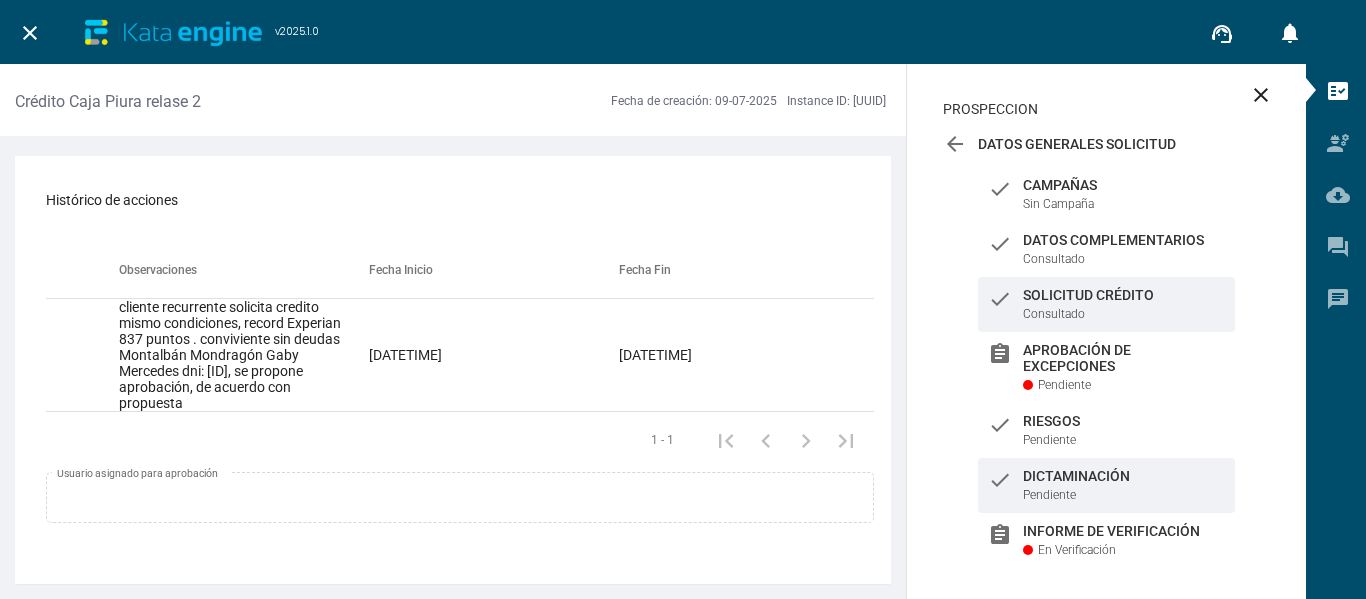 click on "Solicitud Crédito" at bounding box center [1124, 185] 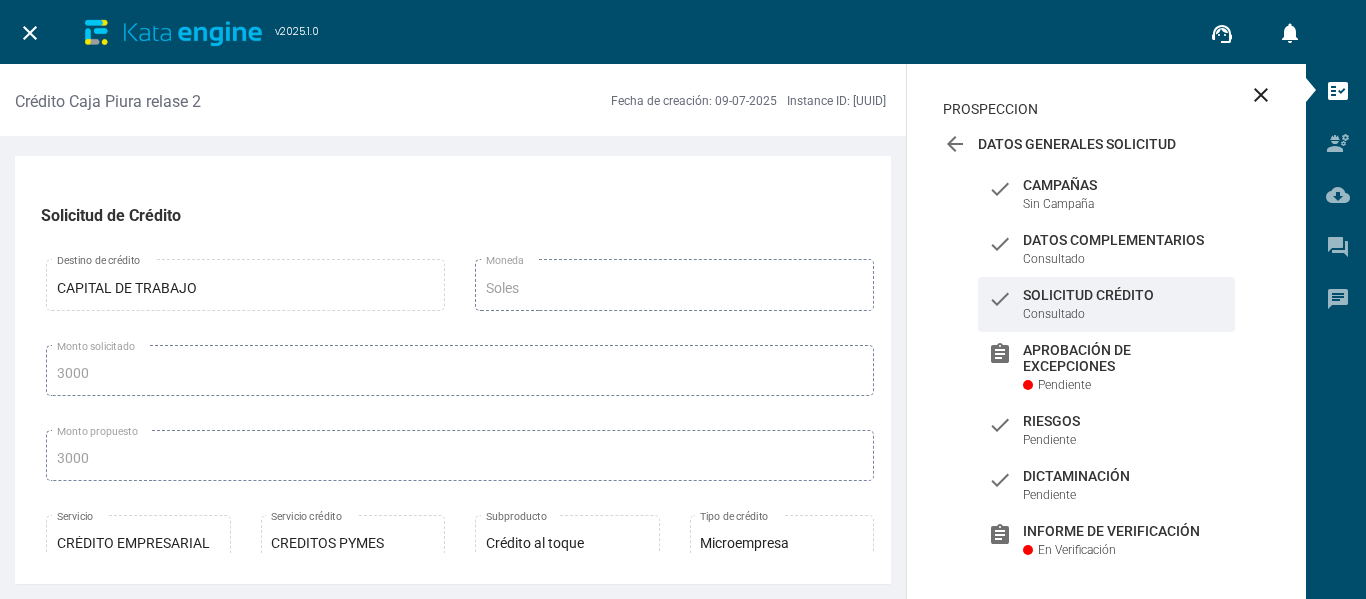 click on "Datos Complementarios" at bounding box center (1124, 185) 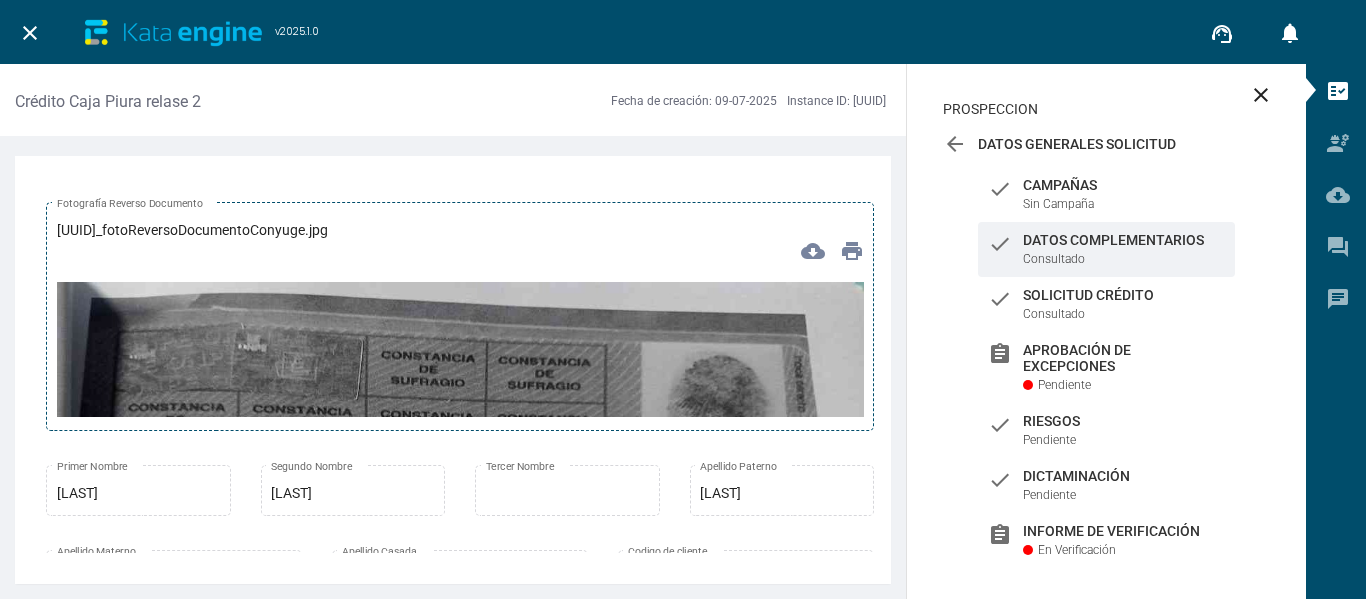 scroll, scrollTop: 9800, scrollLeft: 0, axis: vertical 